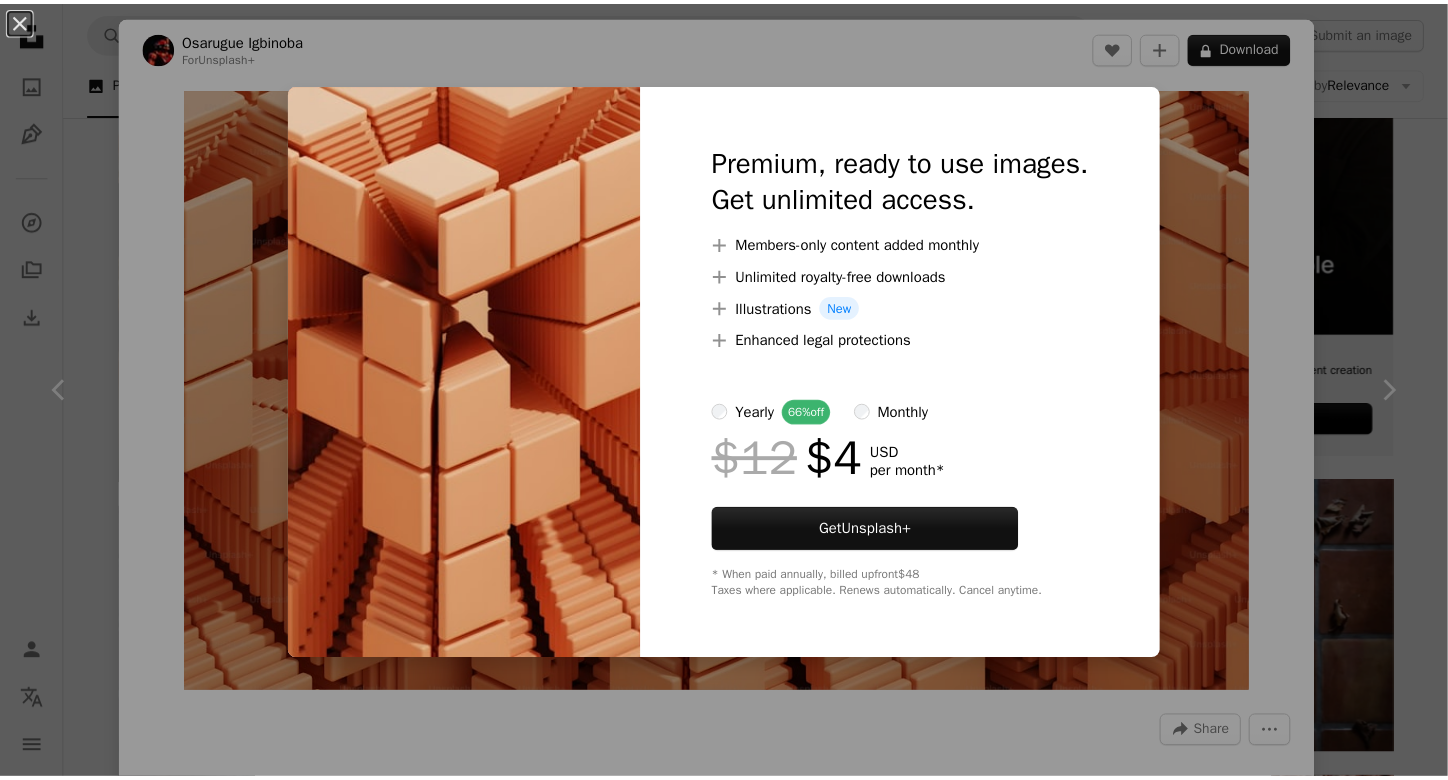scroll, scrollTop: 10700, scrollLeft: 0, axis: vertical 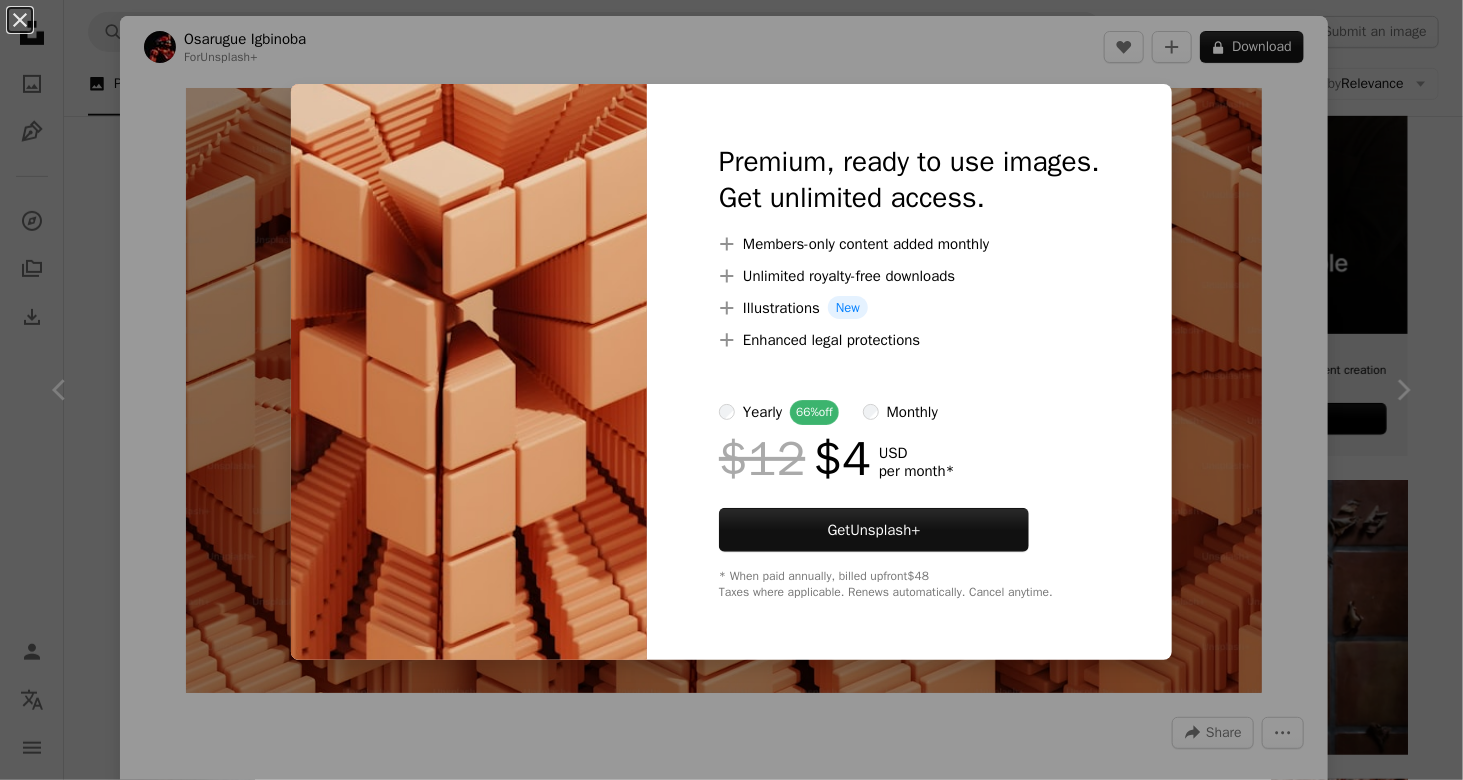 click on "An X shape Premium, ready to use images. Get unlimited access. A plus sign Members-only content added monthly A plus sign Unlimited royalty-free downloads A plus sign Illustrations  New A plus sign Enhanced legal protections yearly 66%  off monthly $12   $4 USD per month * Get  Unsplash+ * When paid annually, billed upfront  $48 Taxes where applicable. Renews automatically. Cancel anytime." at bounding box center (731, 390) 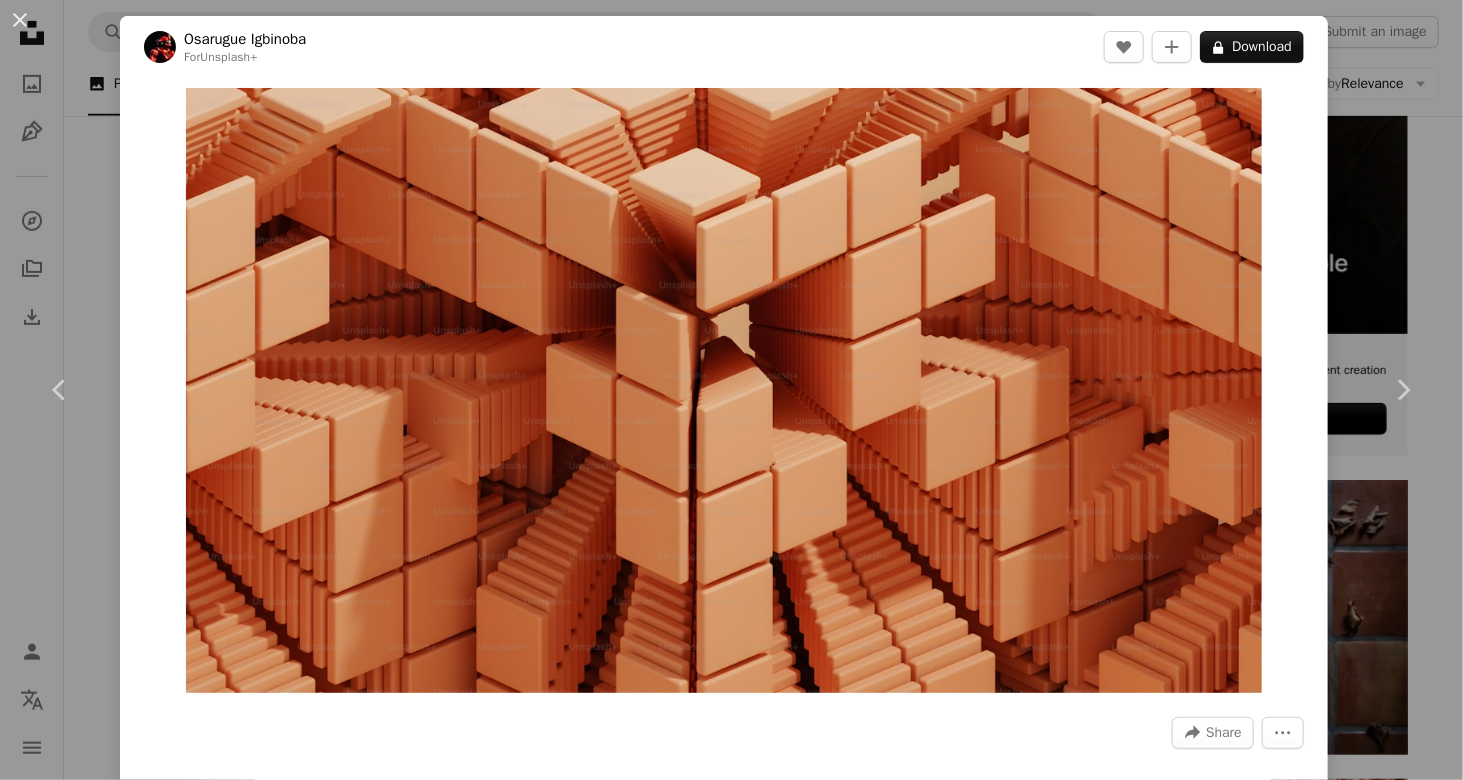 click on "[FIRST] [LAST]" at bounding box center (731, -3081) 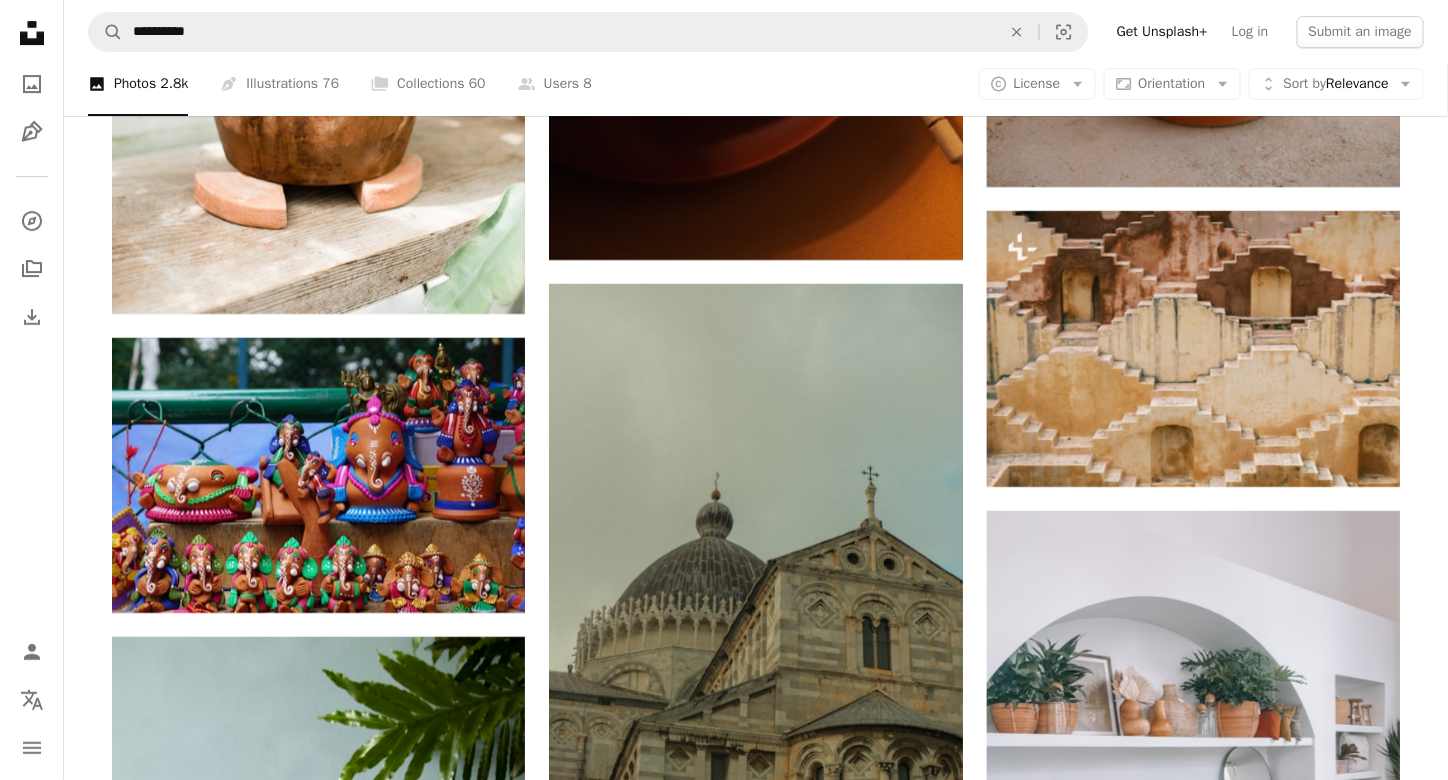 scroll, scrollTop: 20000, scrollLeft: 0, axis: vertical 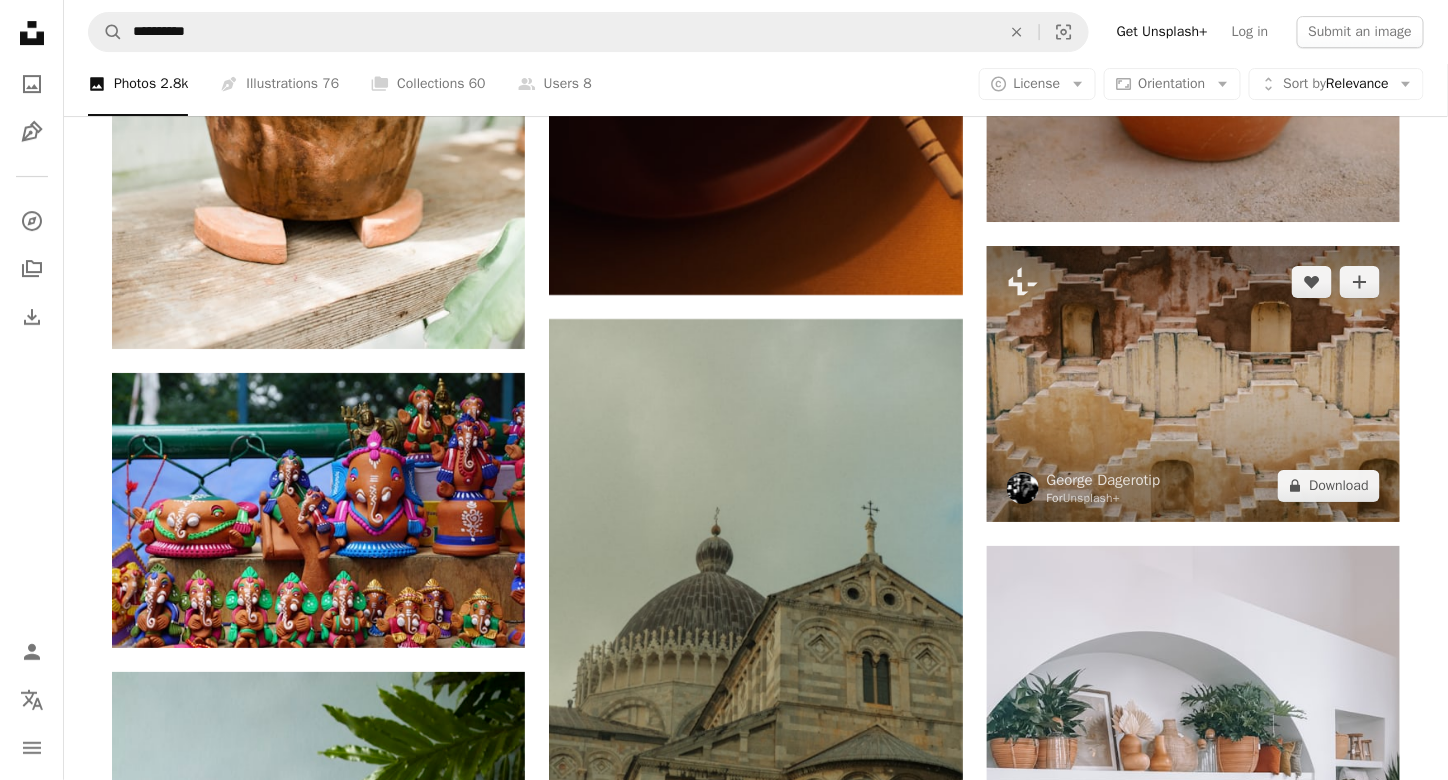 click at bounding box center [1193, 383] 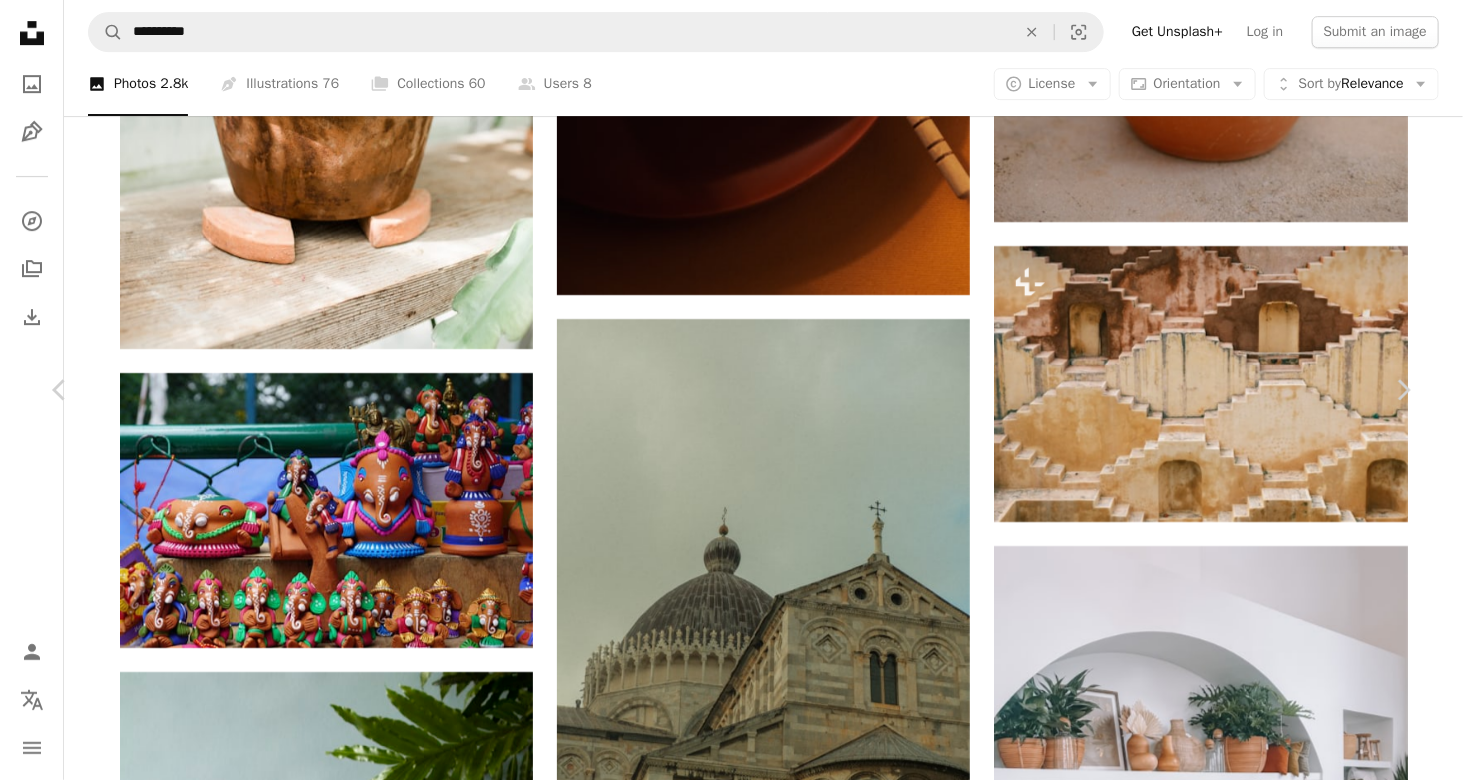 click on "A lock Download" at bounding box center (1252, 4660) 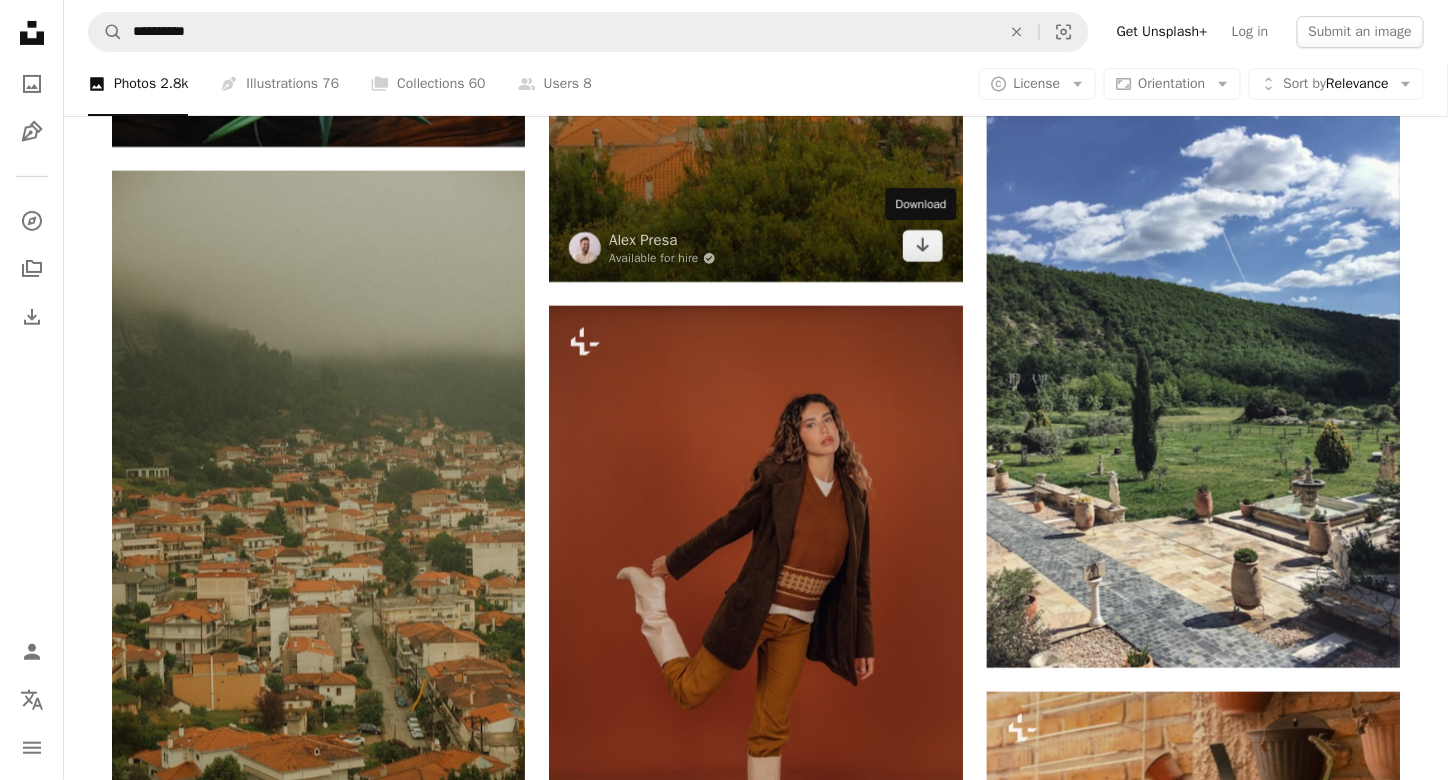 scroll, scrollTop: 30600, scrollLeft: 0, axis: vertical 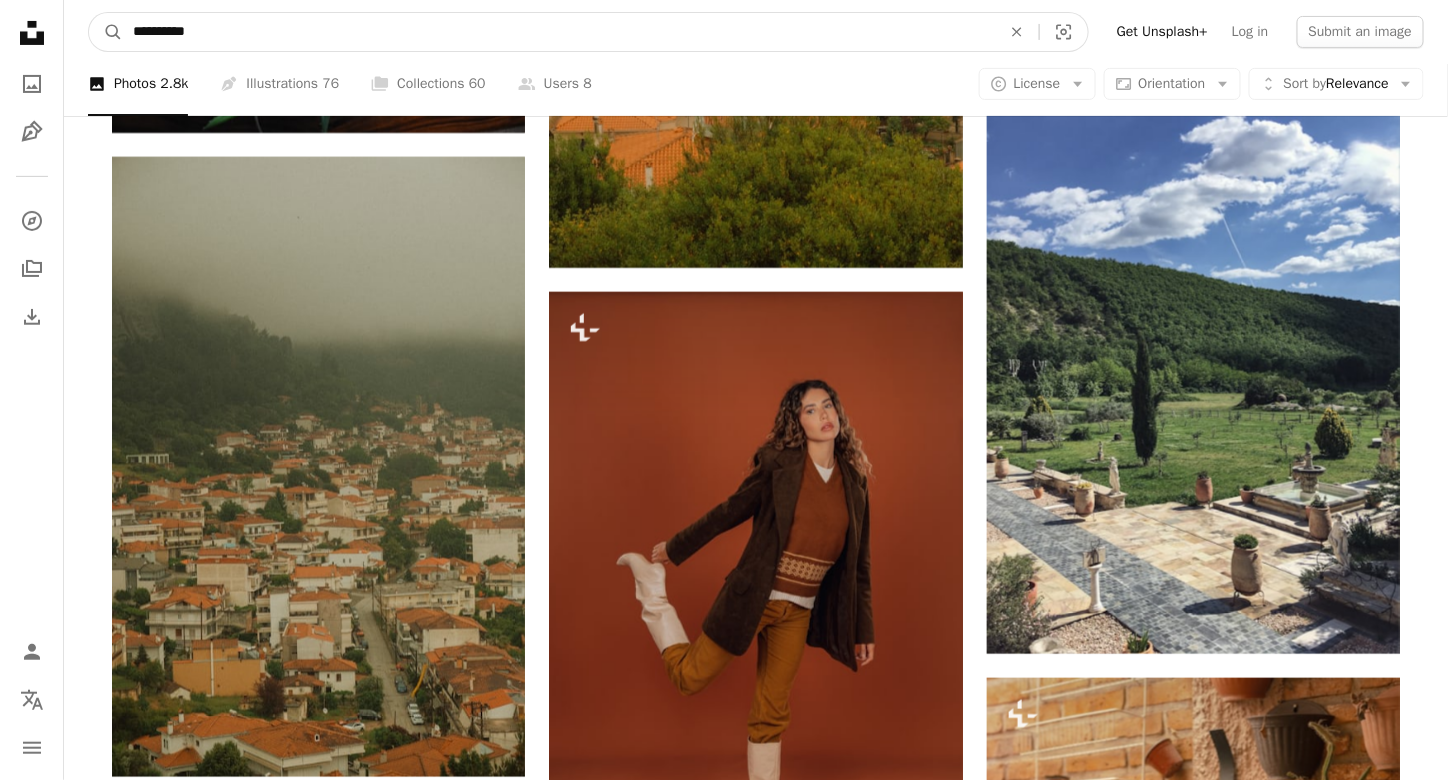 drag, startPoint x: 440, startPoint y: 27, endPoint x: 0, endPoint y: 35, distance: 440.07272 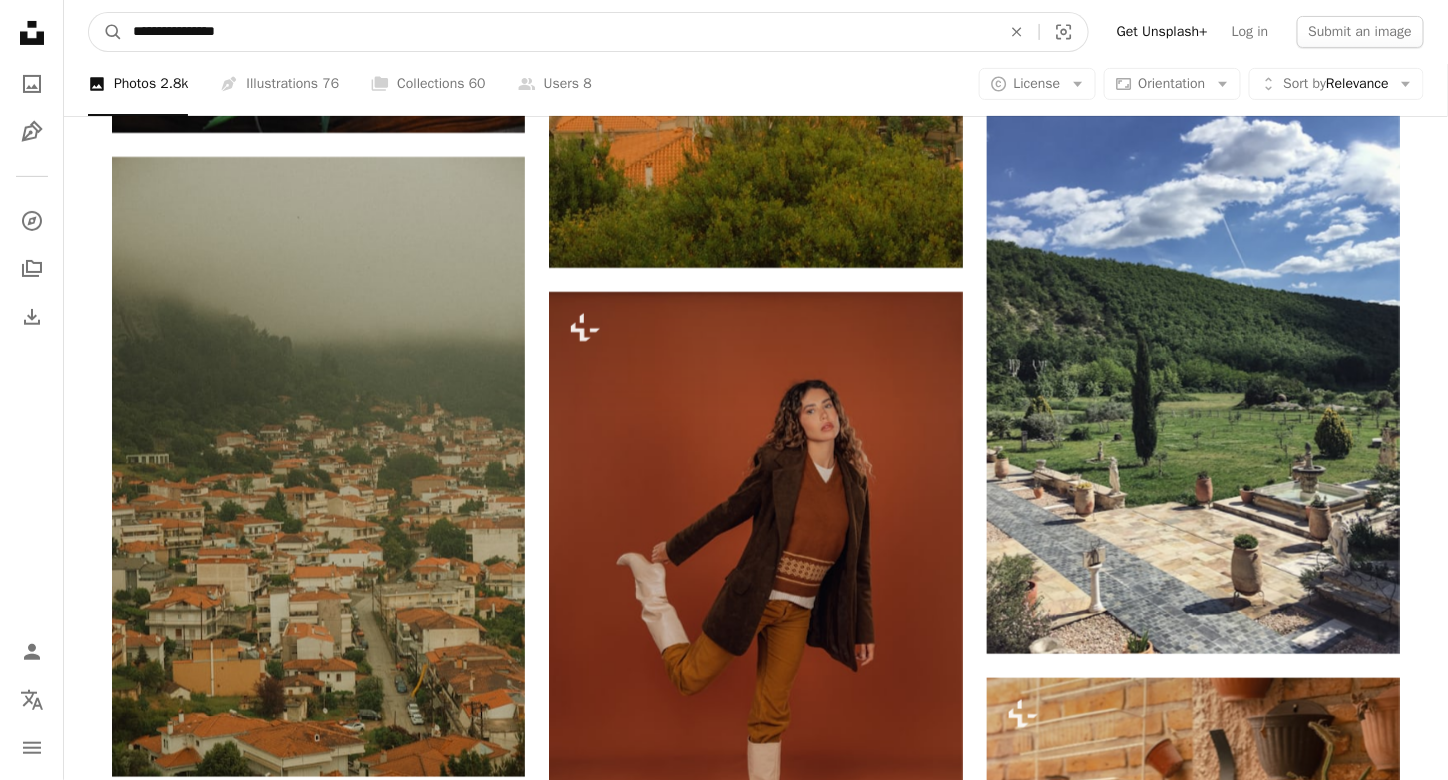 type on "**********" 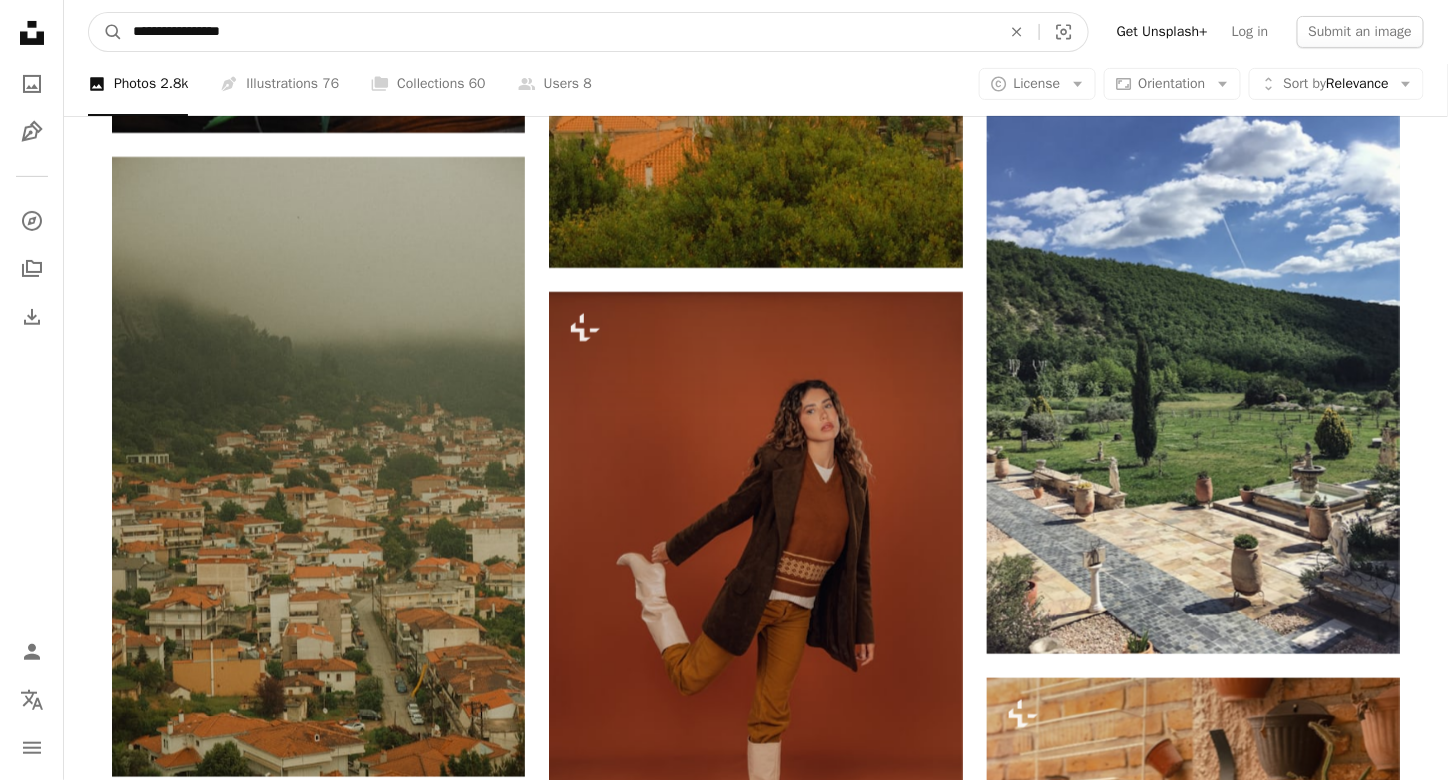 click on "A magnifying glass" at bounding box center [106, 32] 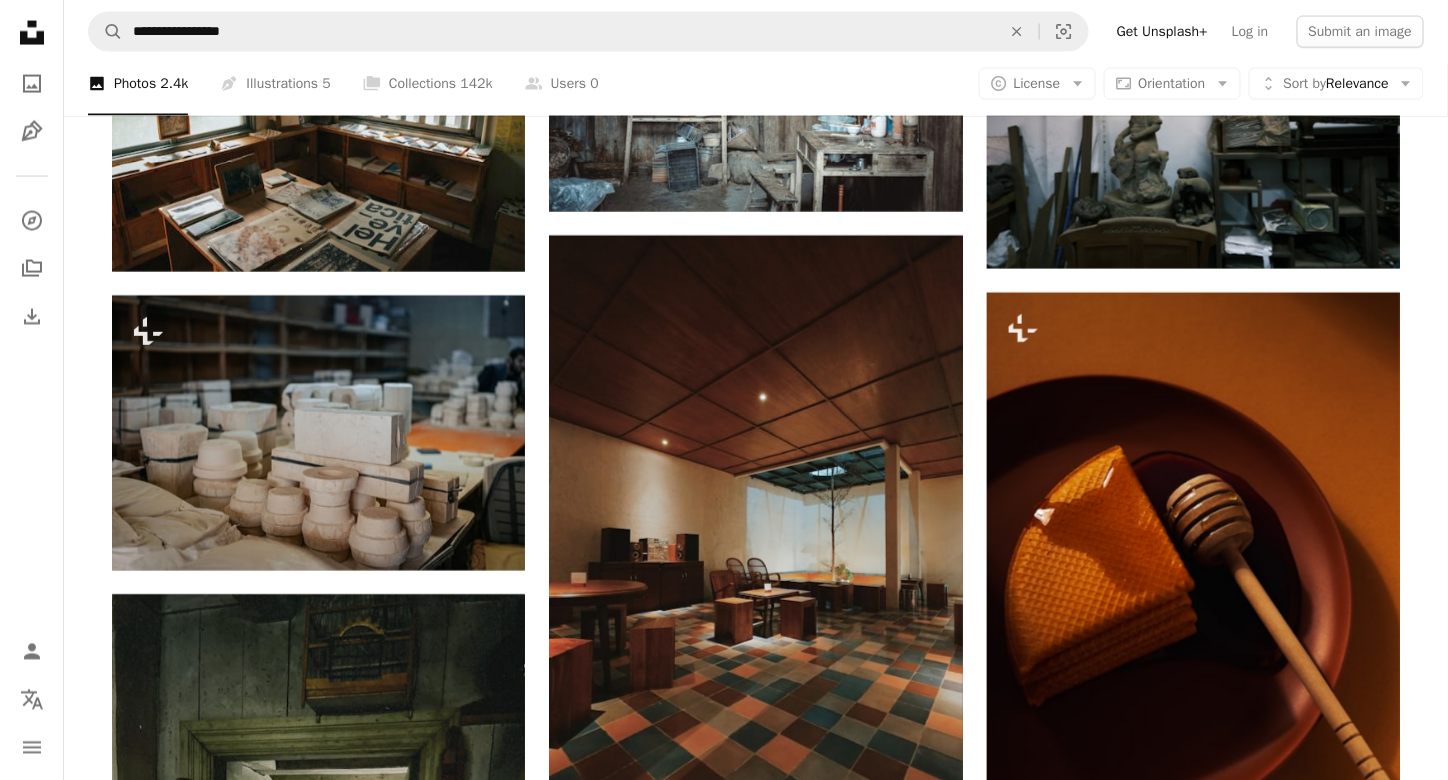 scroll, scrollTop: 1300, scrollLeft: 0, axis: vertical 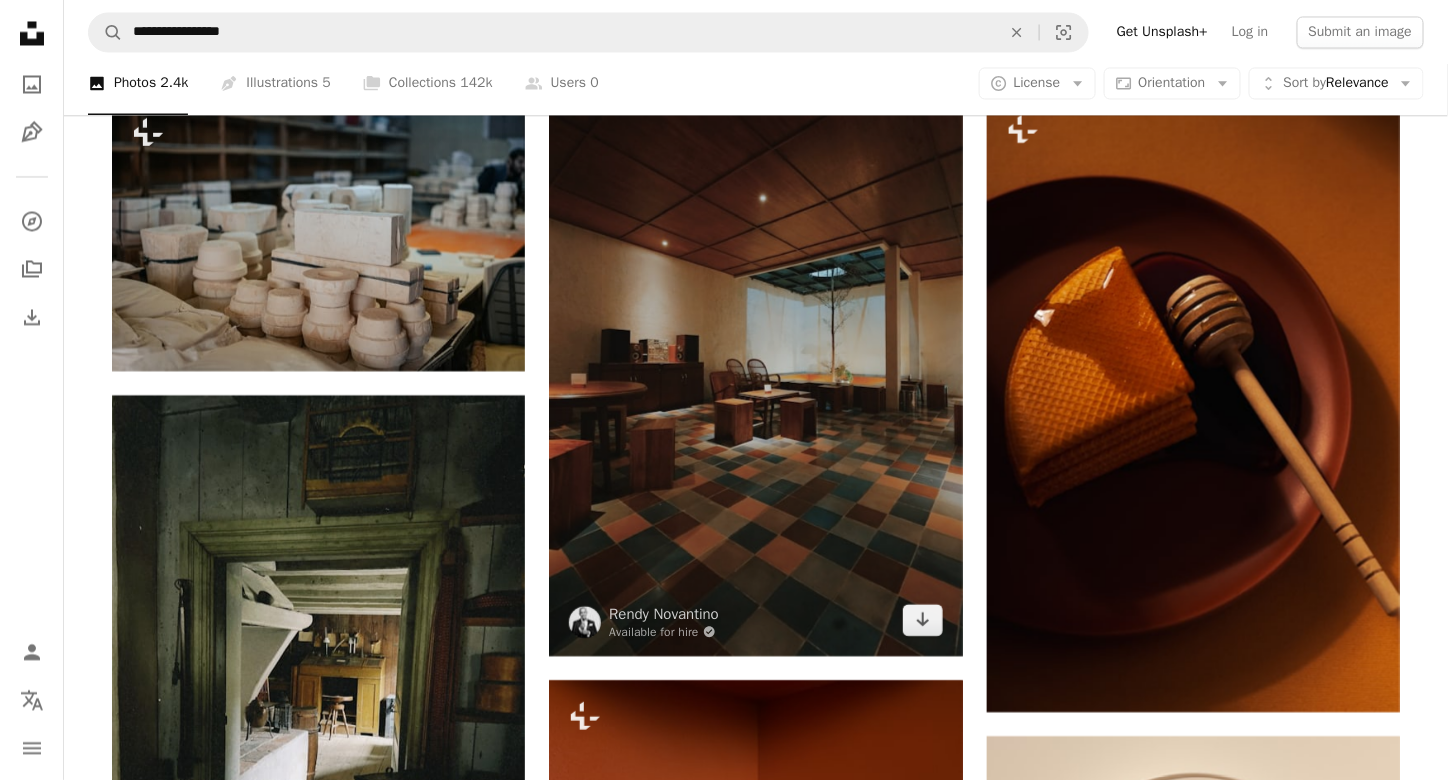 click at bounding box center [755, 346] 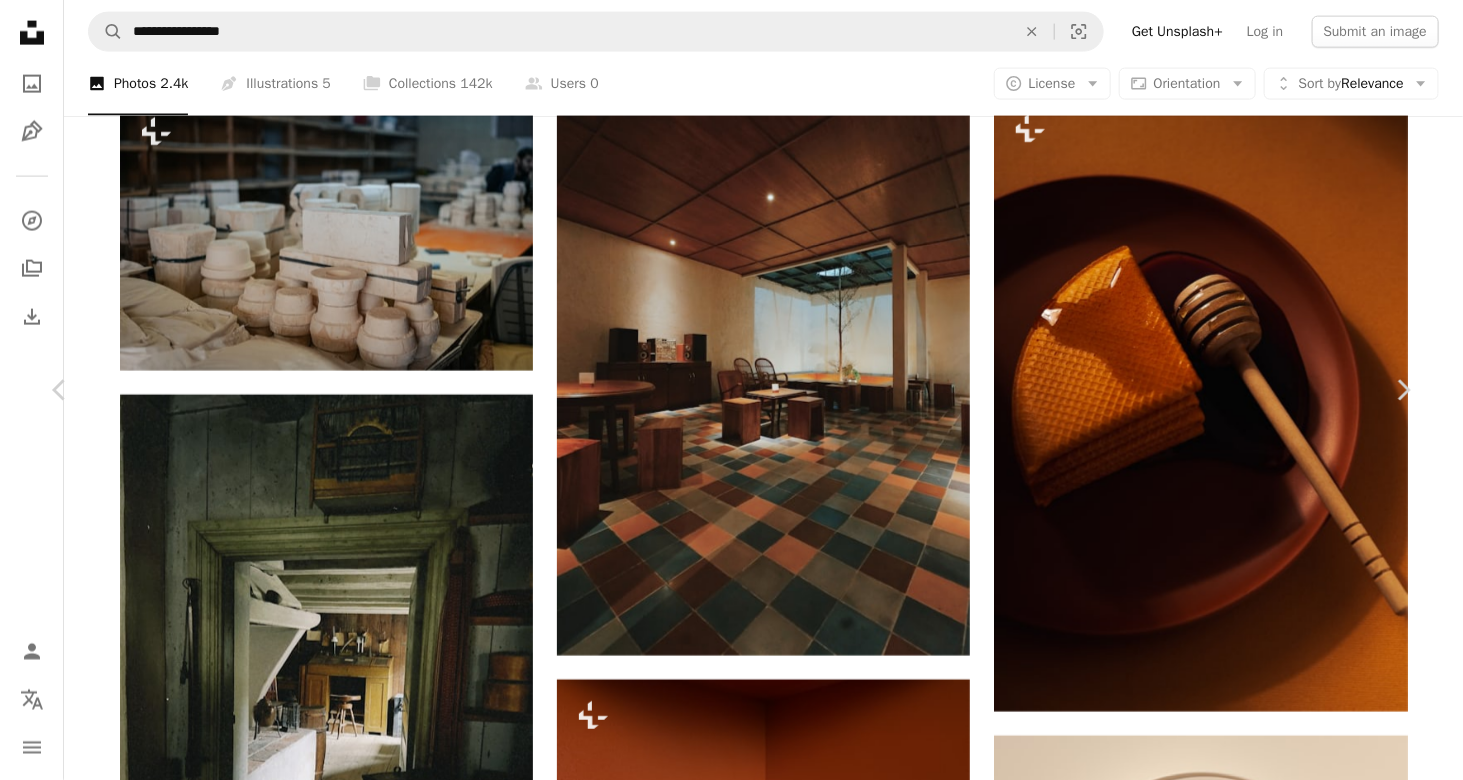 click on "Download free" at bounding box center [1214, 3361] 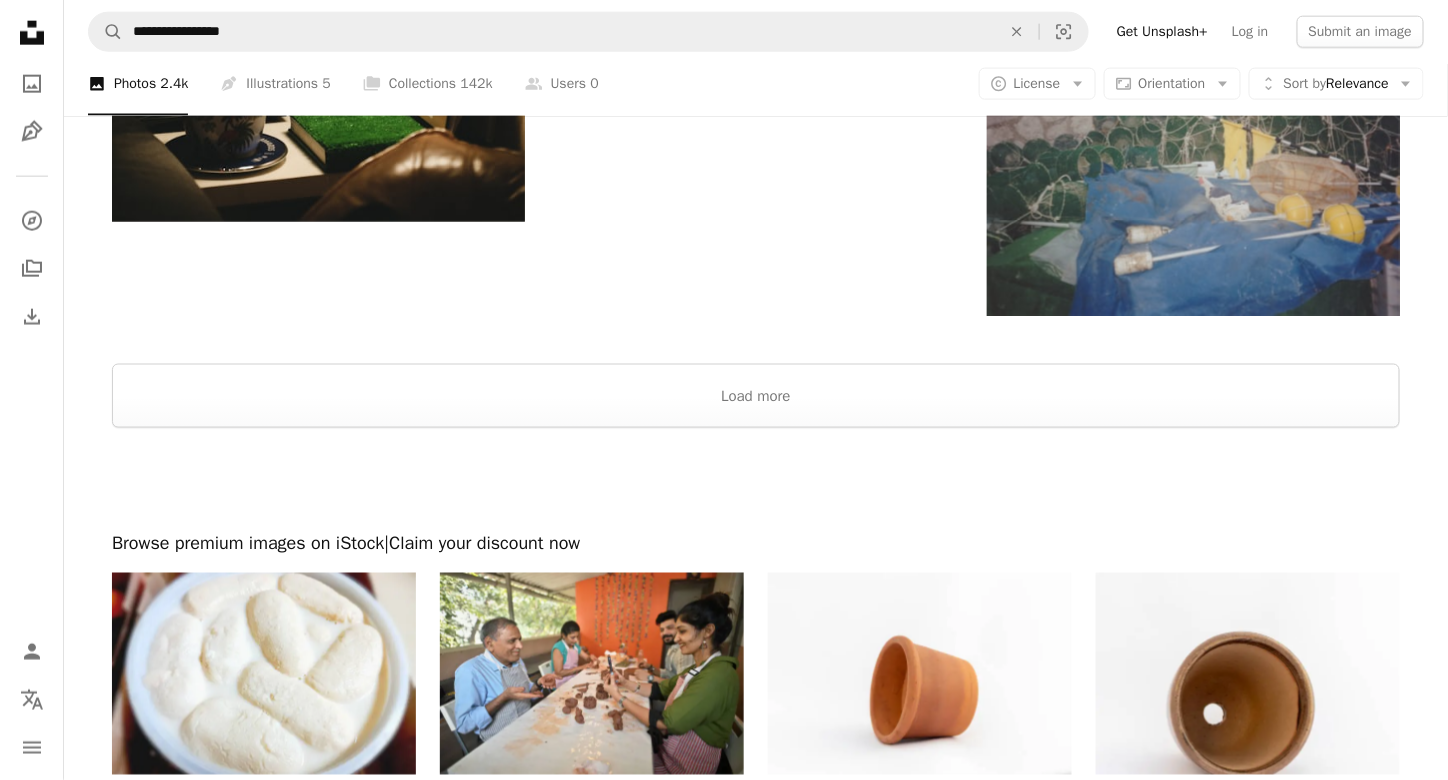 scroll, scrollTop: 3200, scrollLeft: 0, axis: vertical 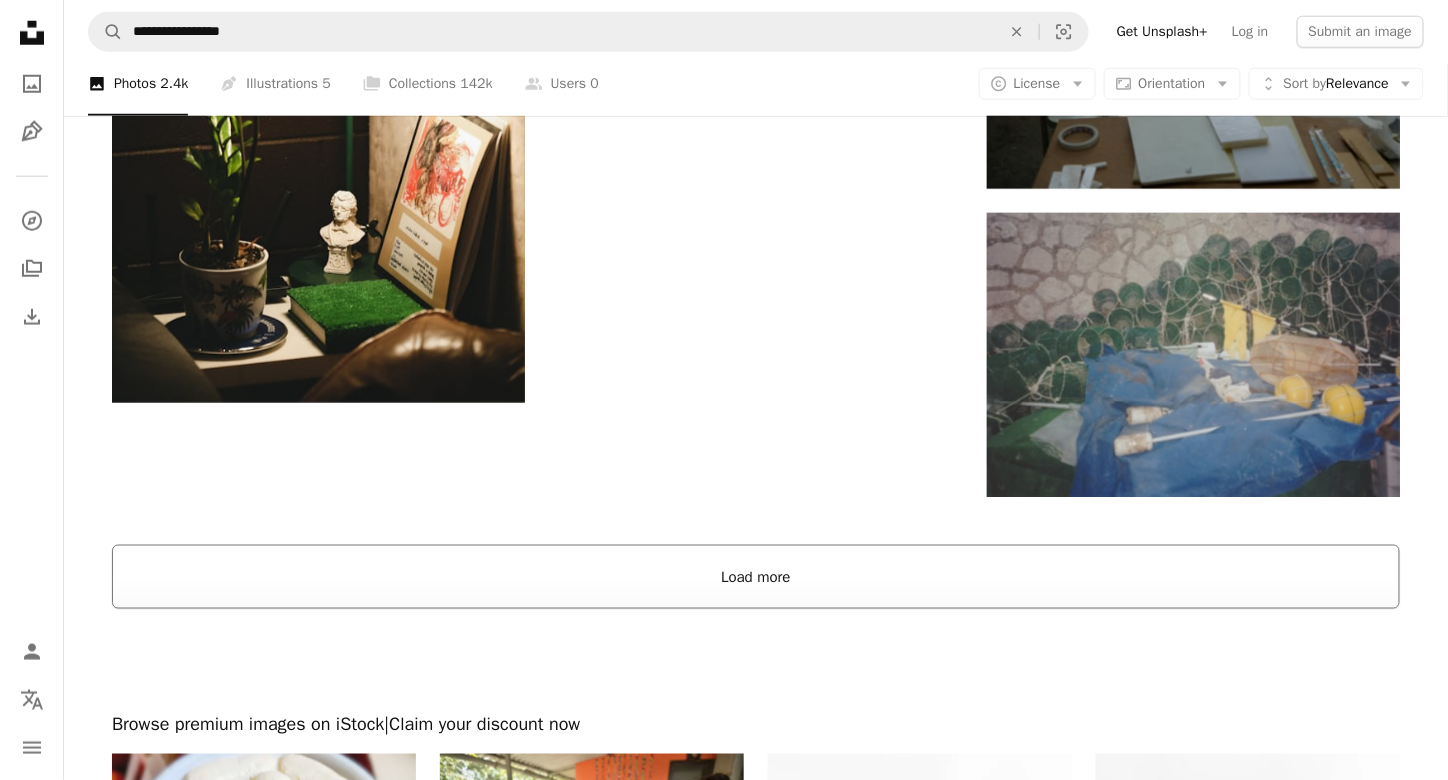 click on "Load more" at bounding box center [756, 577] 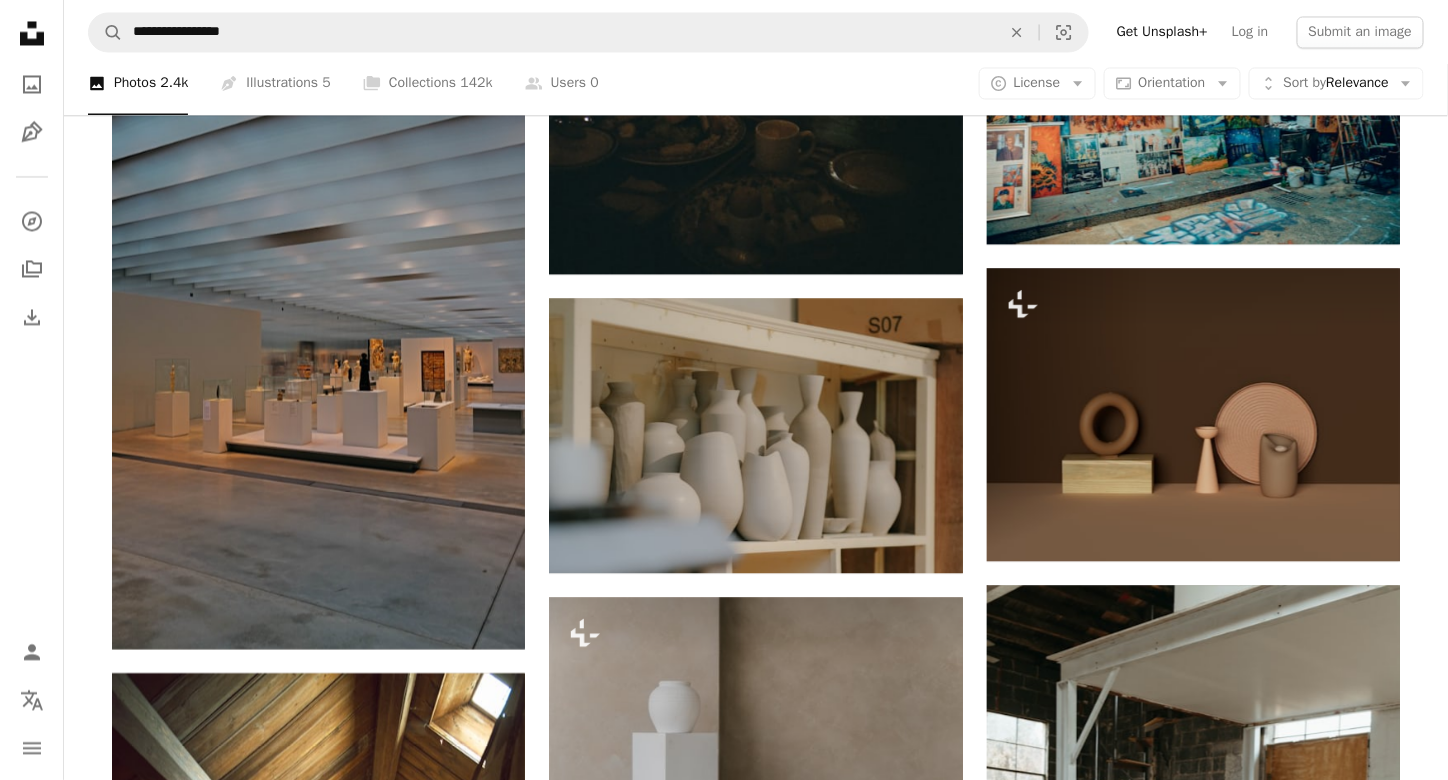 scroll, scrollTop: 6400, scrollLeft: 0, axis: vertical 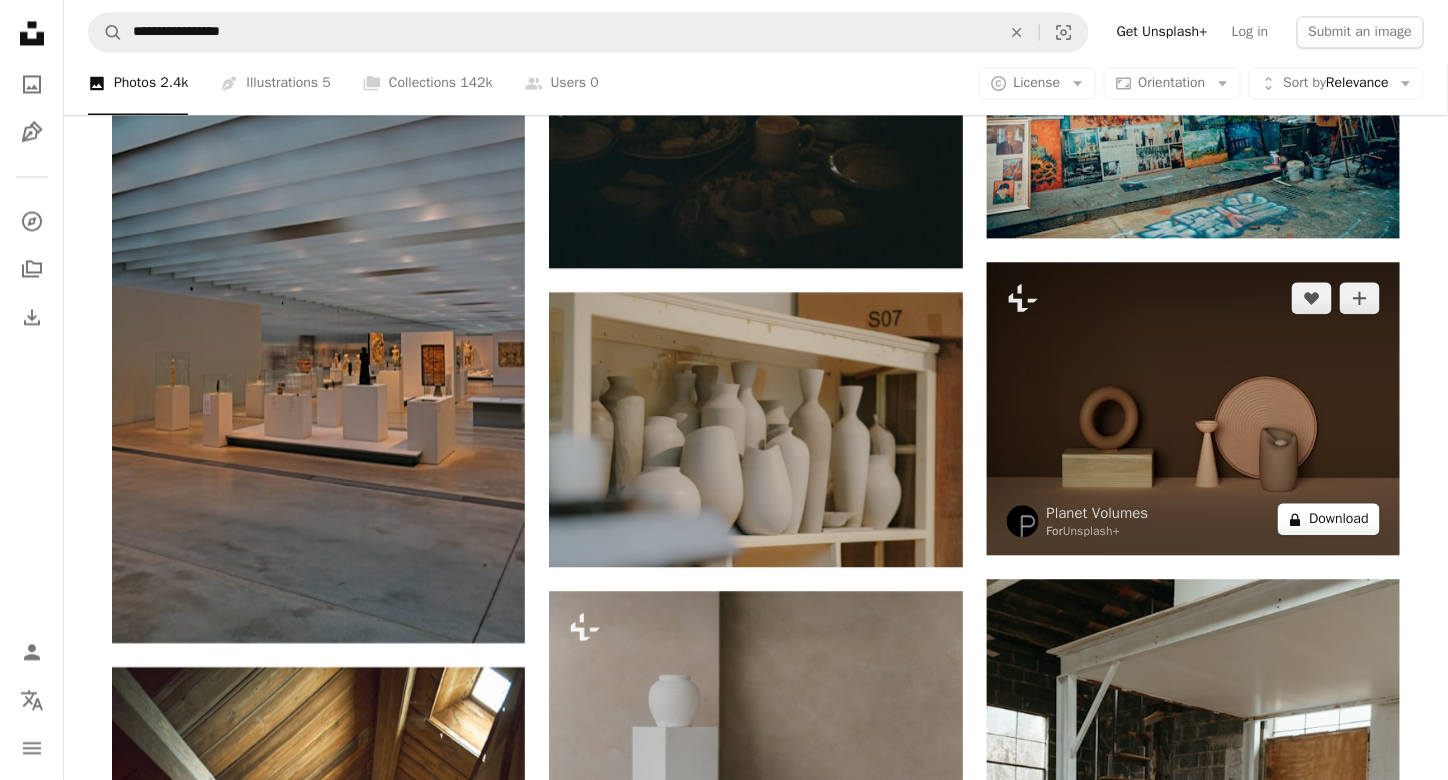 drag, startPoint x: 1321, startPoint y: 517, endPoint x: 1321, endPoint y: 528, distance: 11 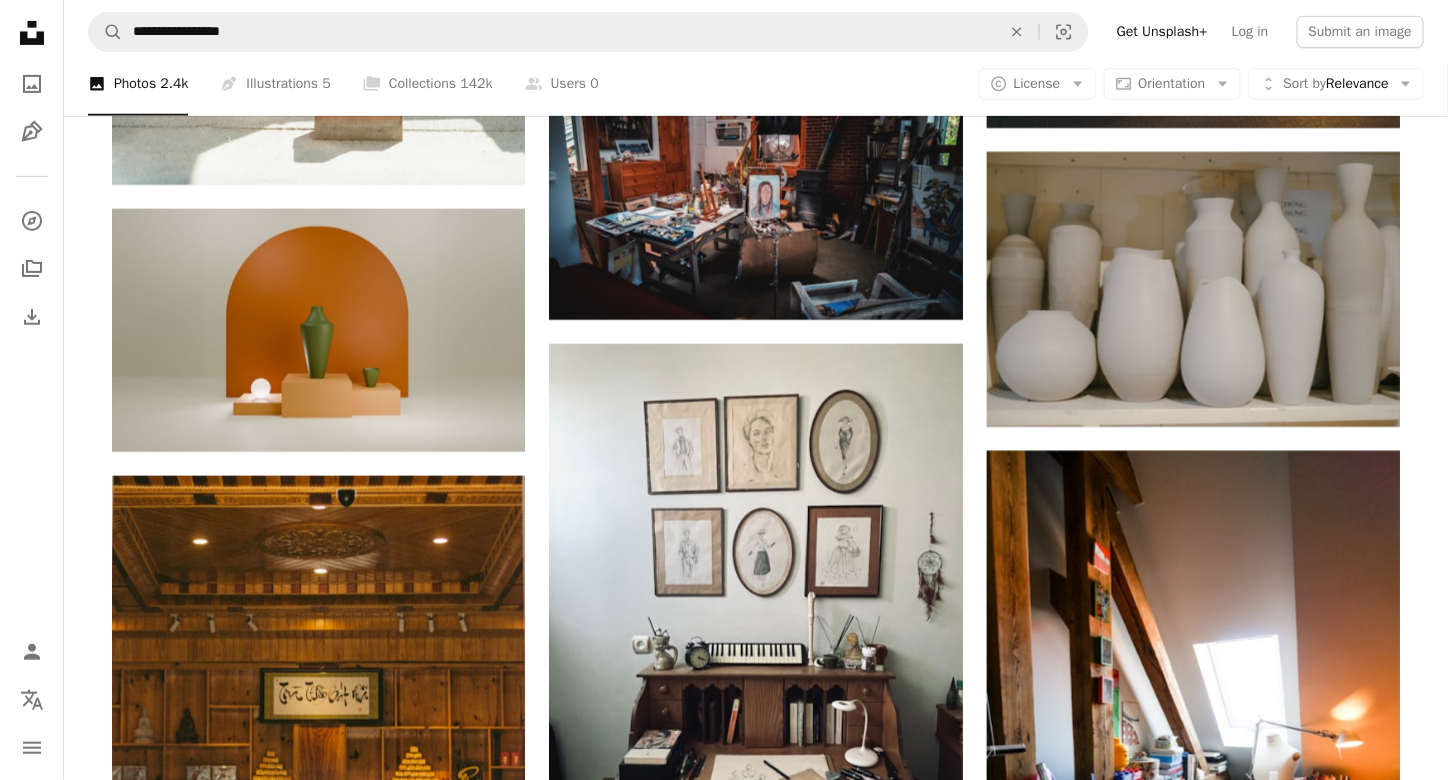 scroll, scrollTop: 10400, scrollLeft: 0, axis: vertical 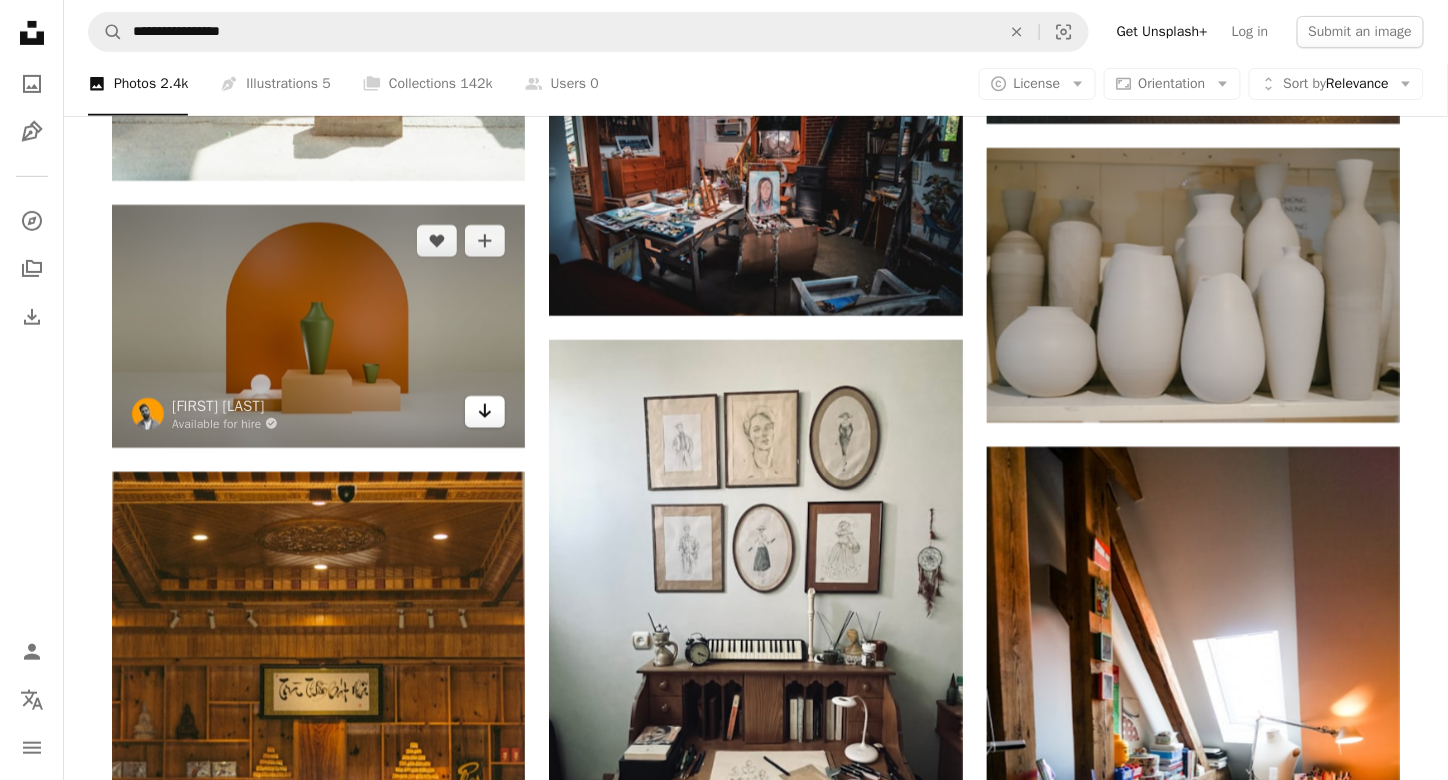 click on "Arrow pointing down" 